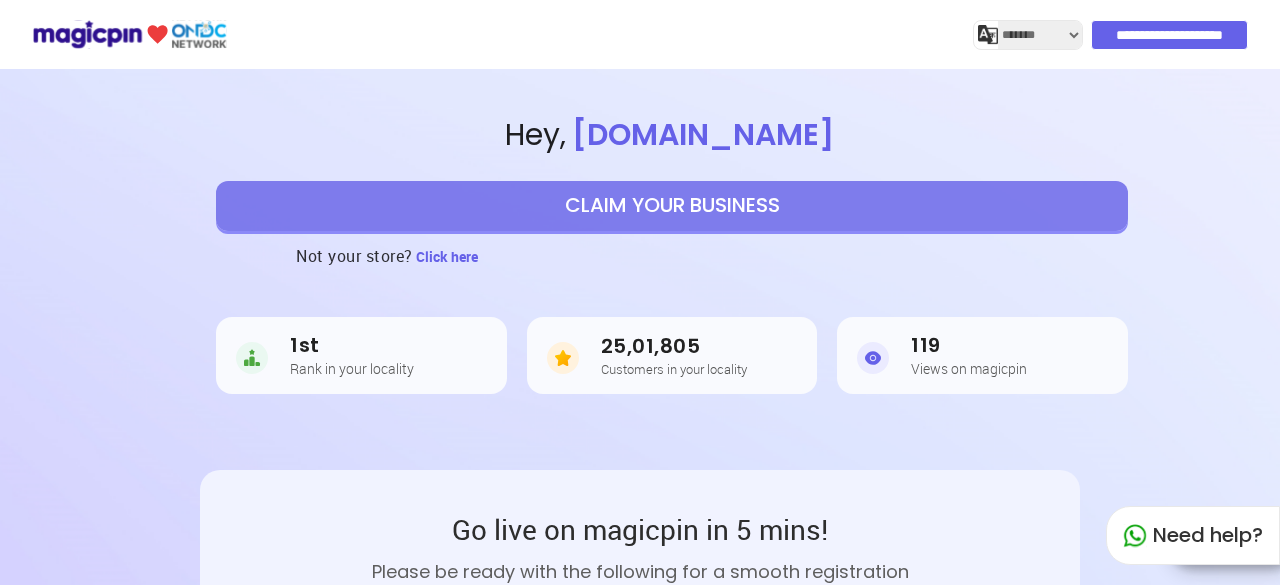 select on "*******" 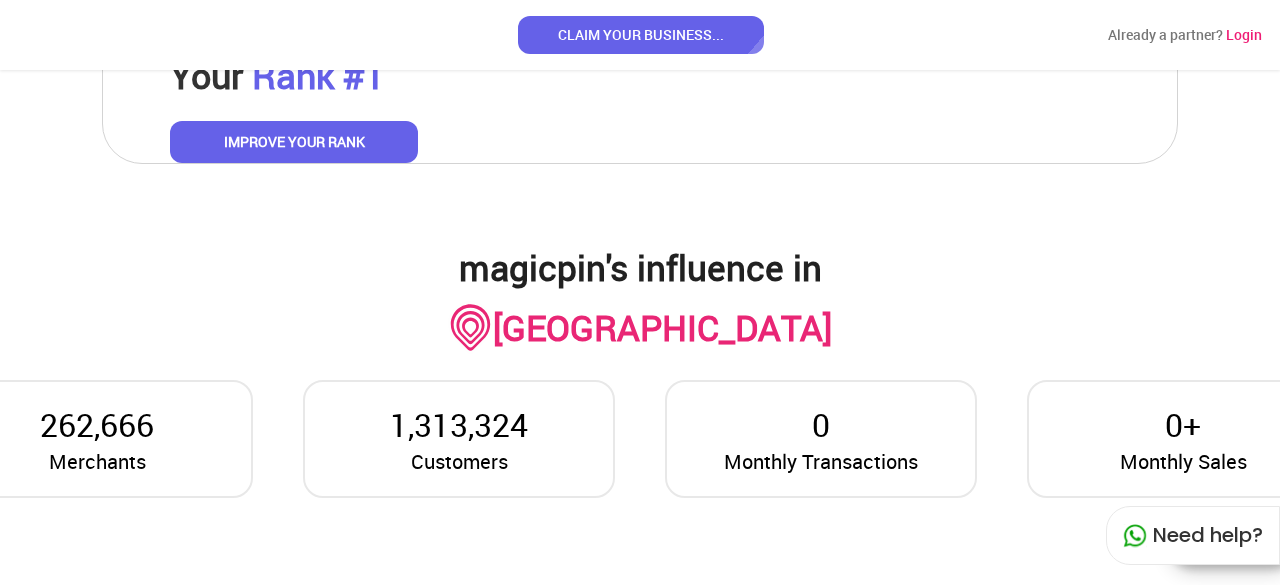 scroll, scrollTop: 1300, scrollLeft: 0, axis: vertical 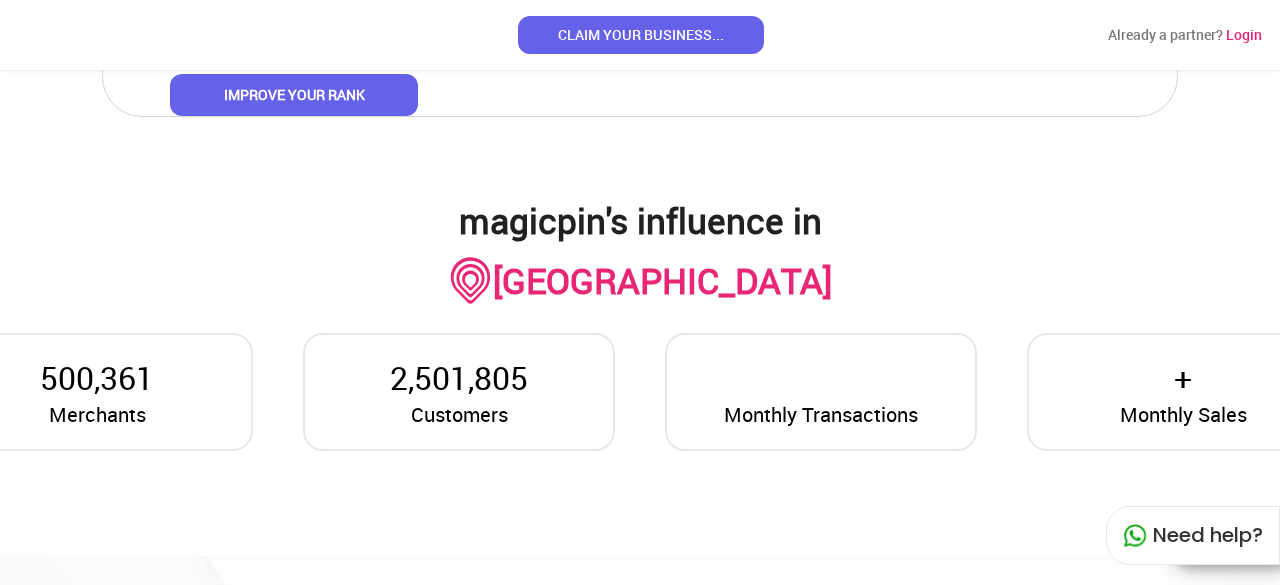 click on "CLAIM YOUR BUSINESS ..." at bounding box center [641, 35] 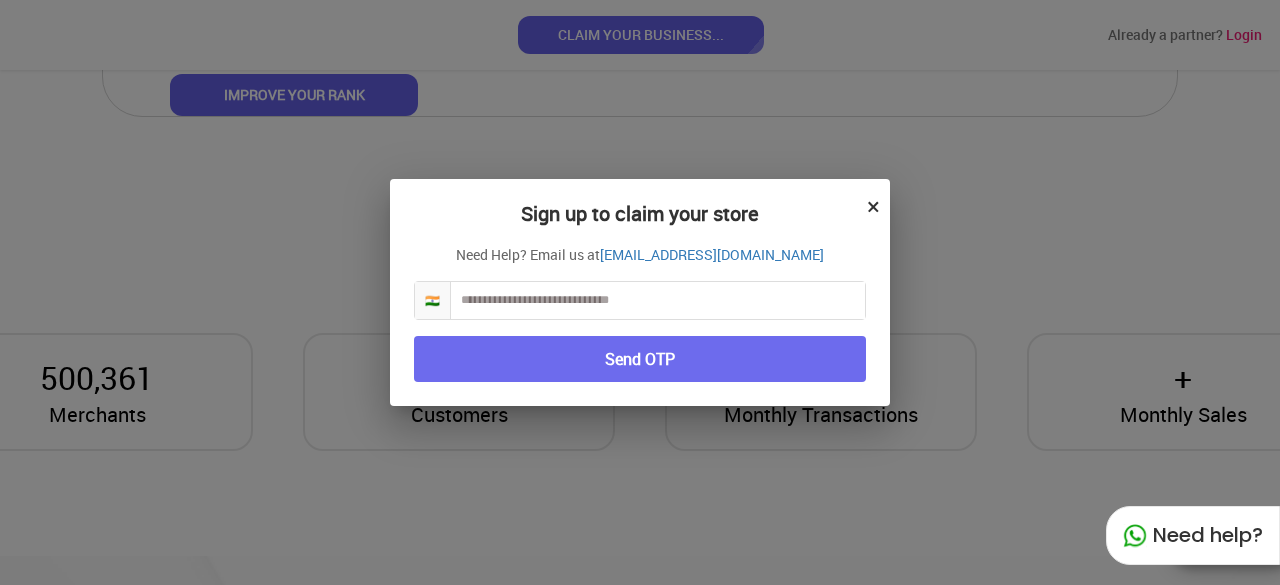 click on "×" at bounding box center (873, 206) 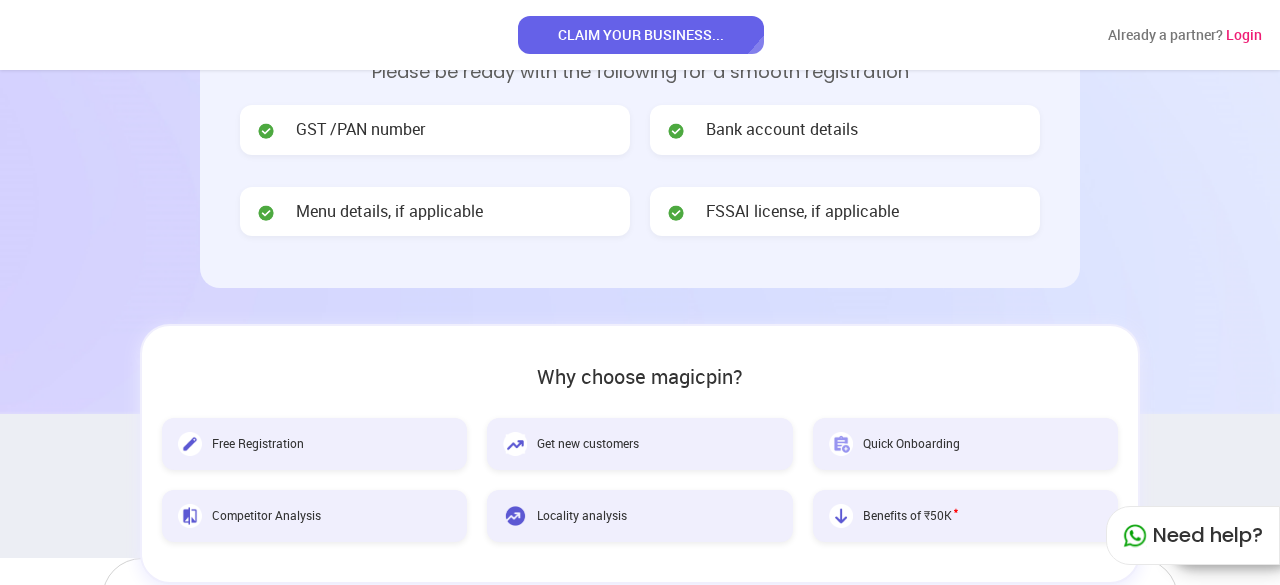 scroll, scrollTop: 600, scrollLeft: 0, axis: vertical 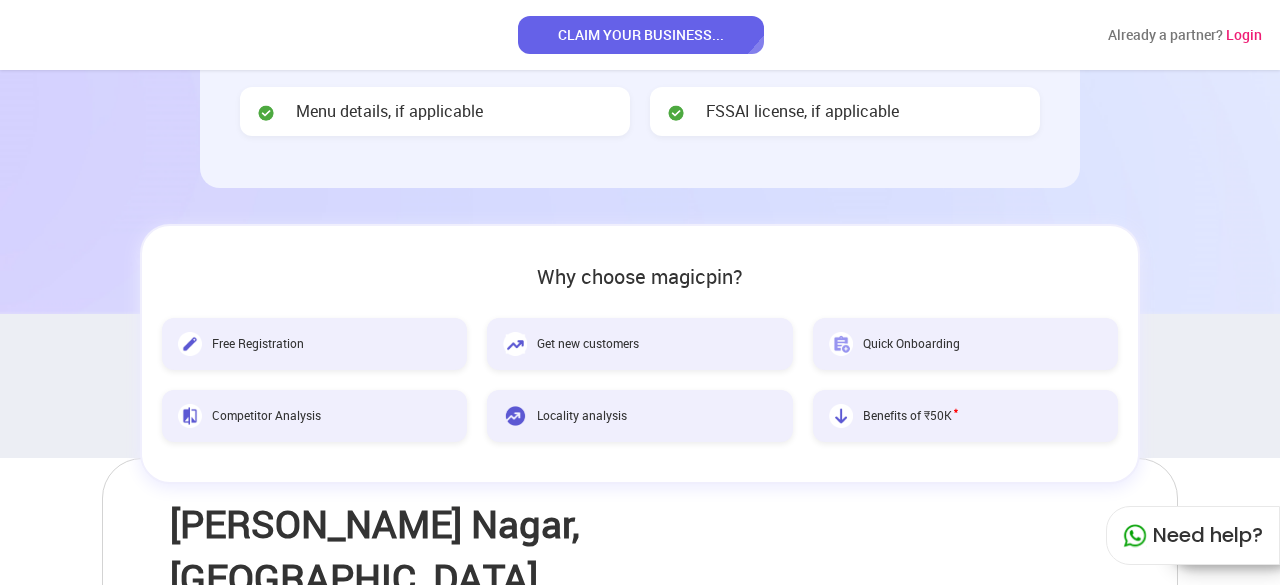 click on "Login" at bounding box center (1244, 34) 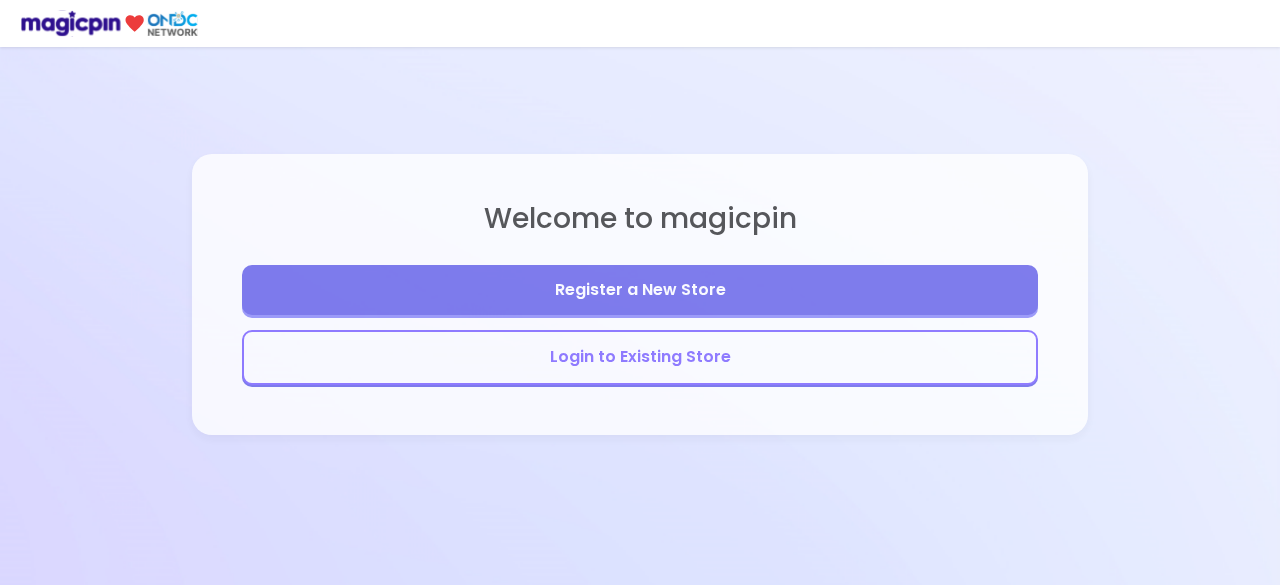 scroll, scrollTop: 0, scrollLeft: 0, axis: both 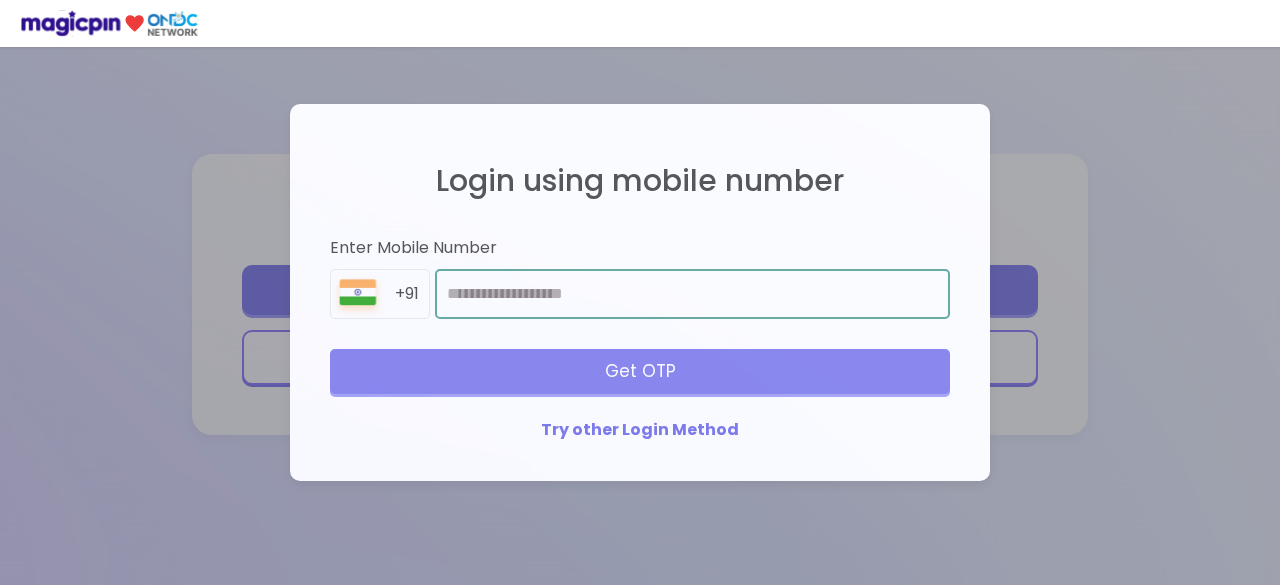 click at bounding box center [692, 294] 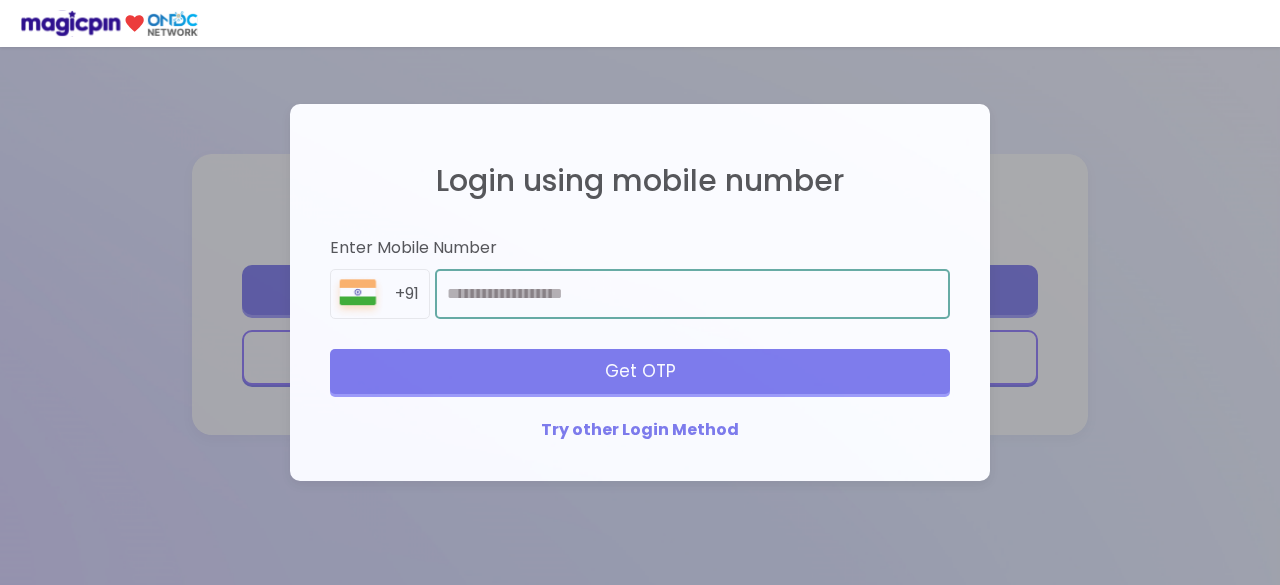 type on "**********" 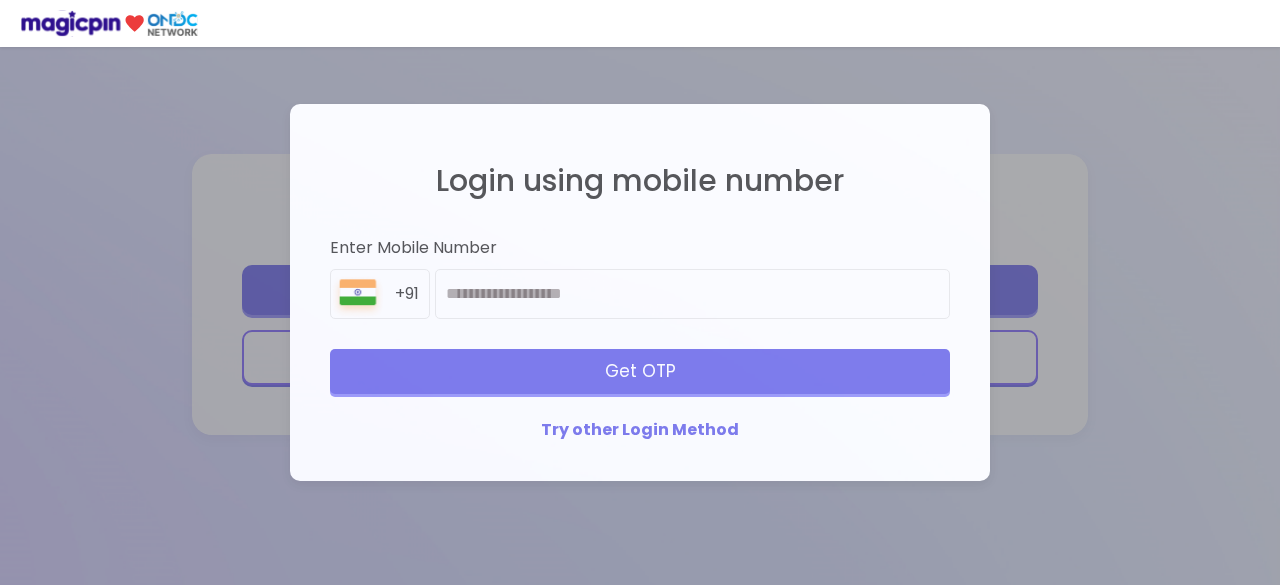 click on "Get OTP" at bounding box center (640, 371) 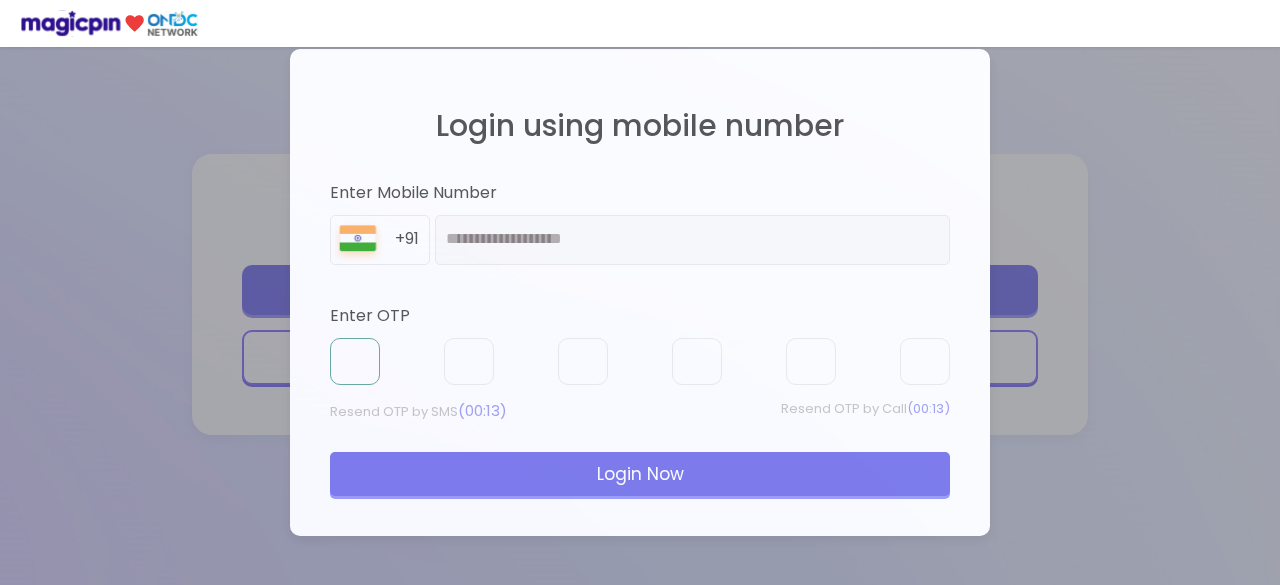 click at bounding box center [355, 362] 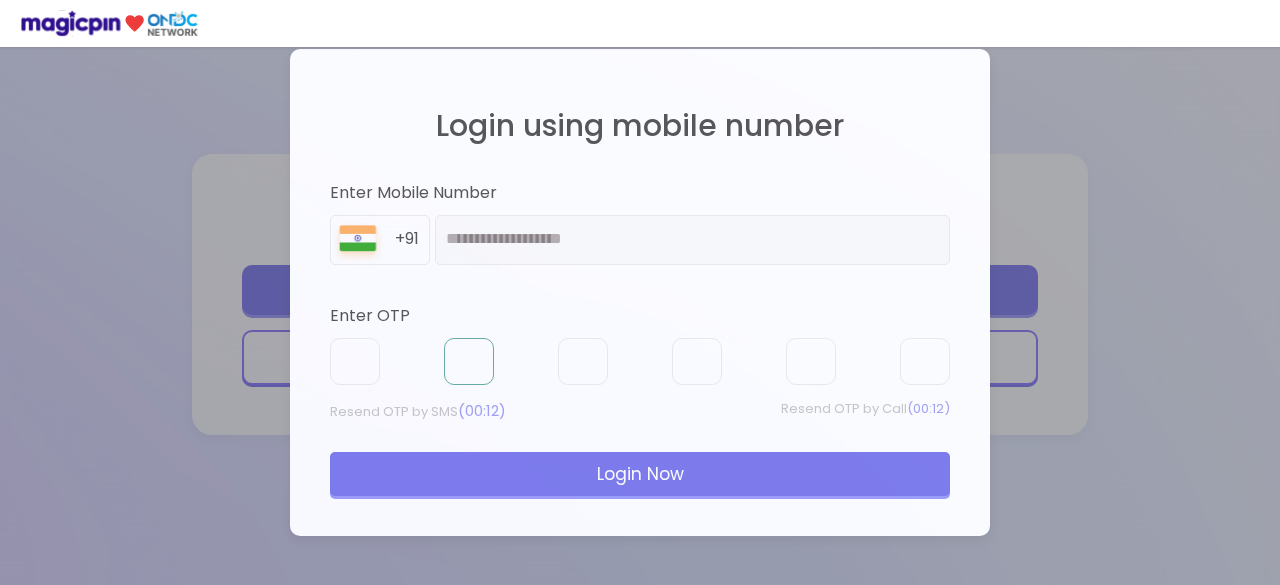 type on "*" 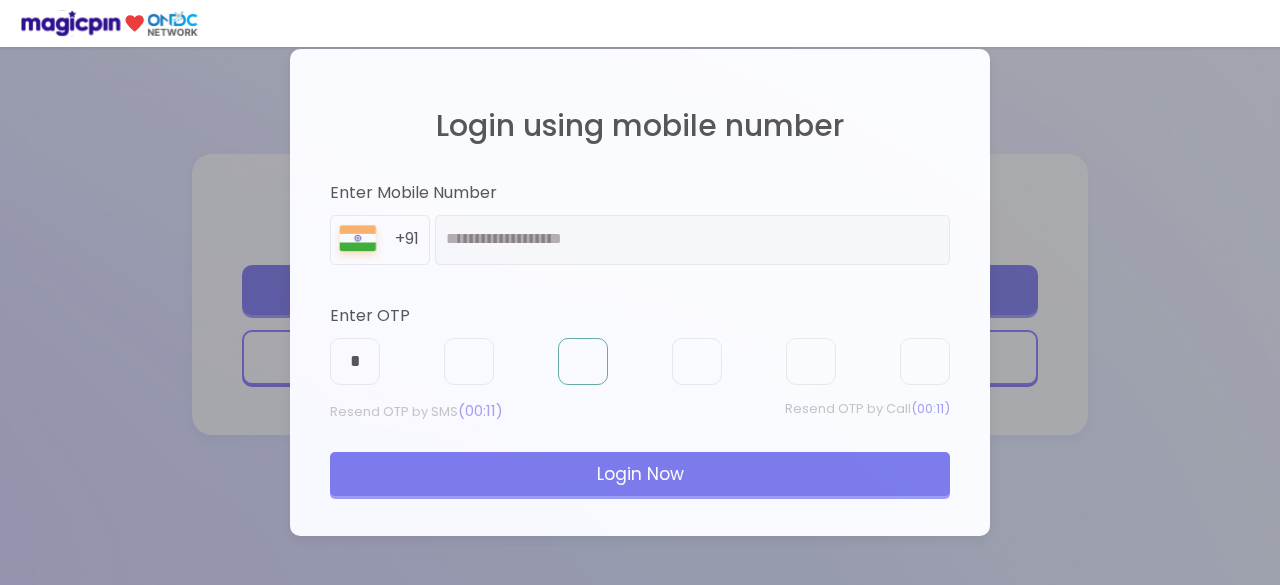 type on "*" 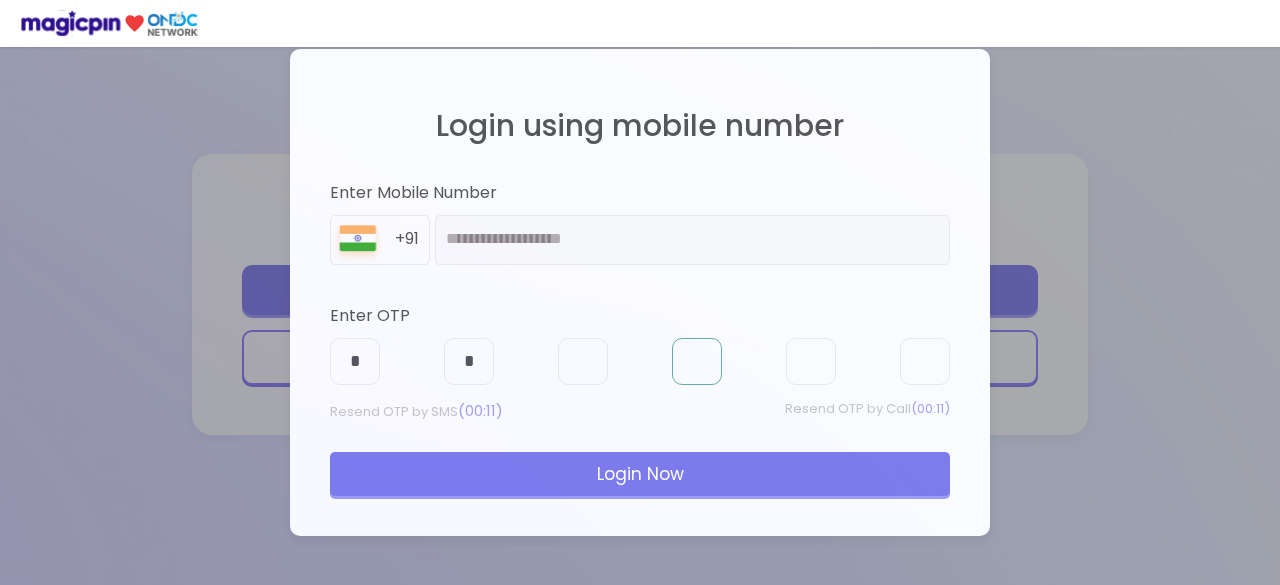type on "*" 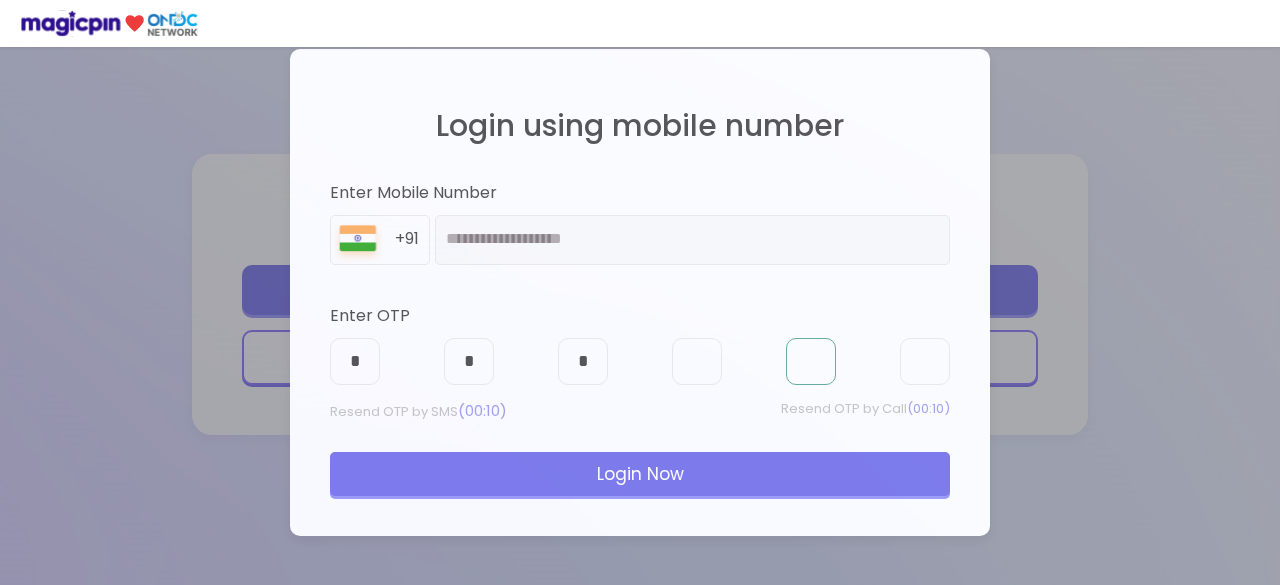 type on "*" 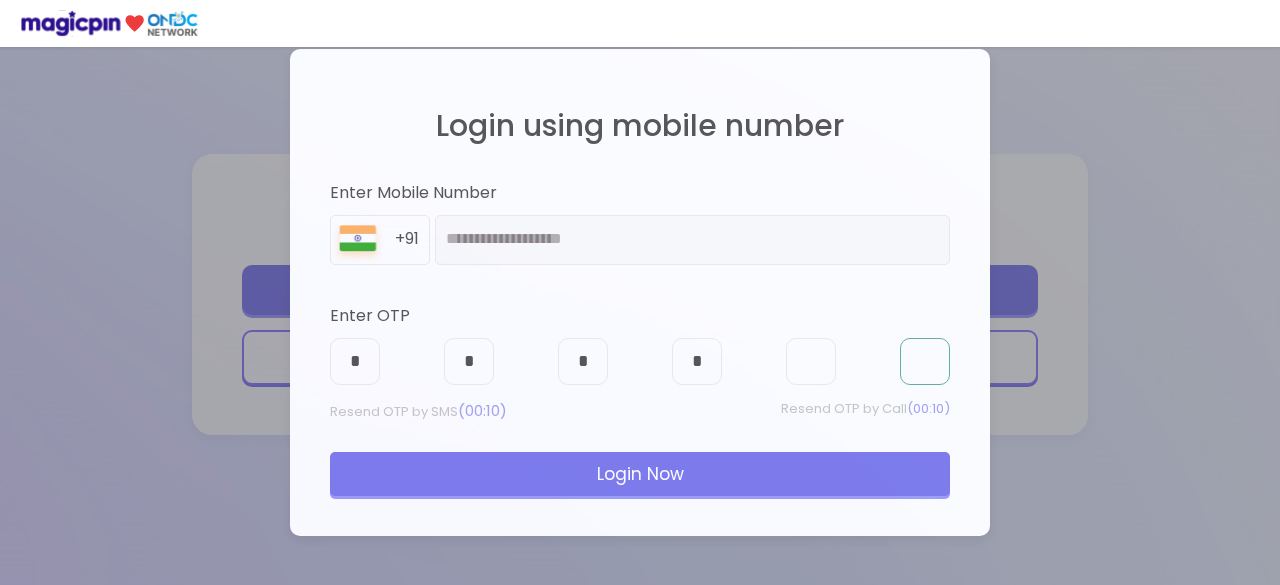 type on "*" 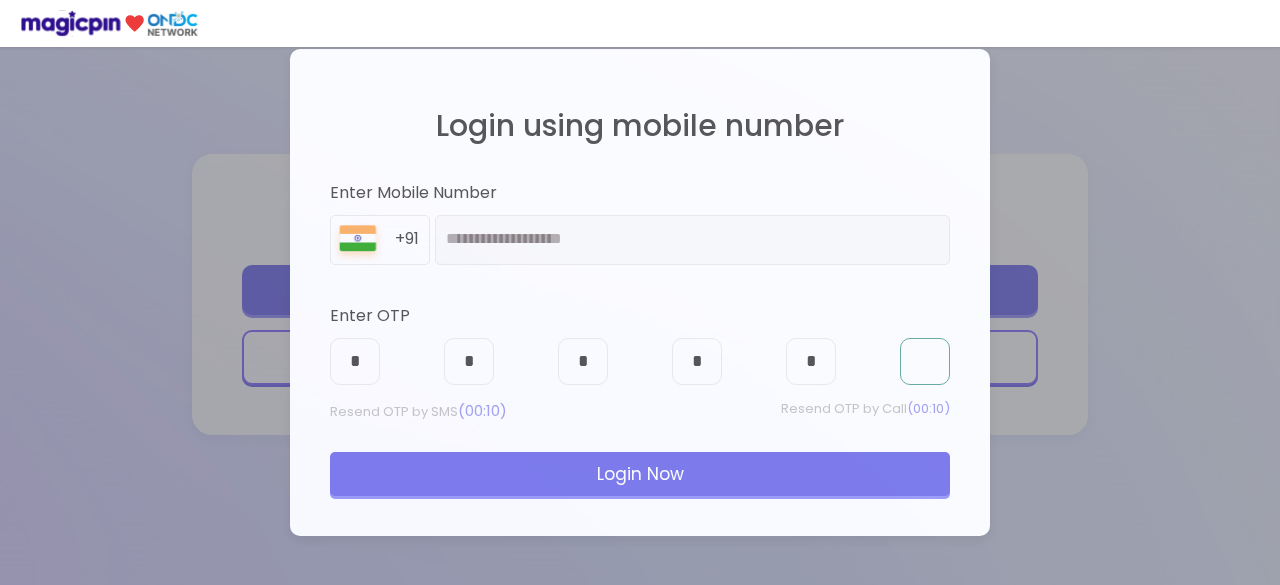 type on "*" 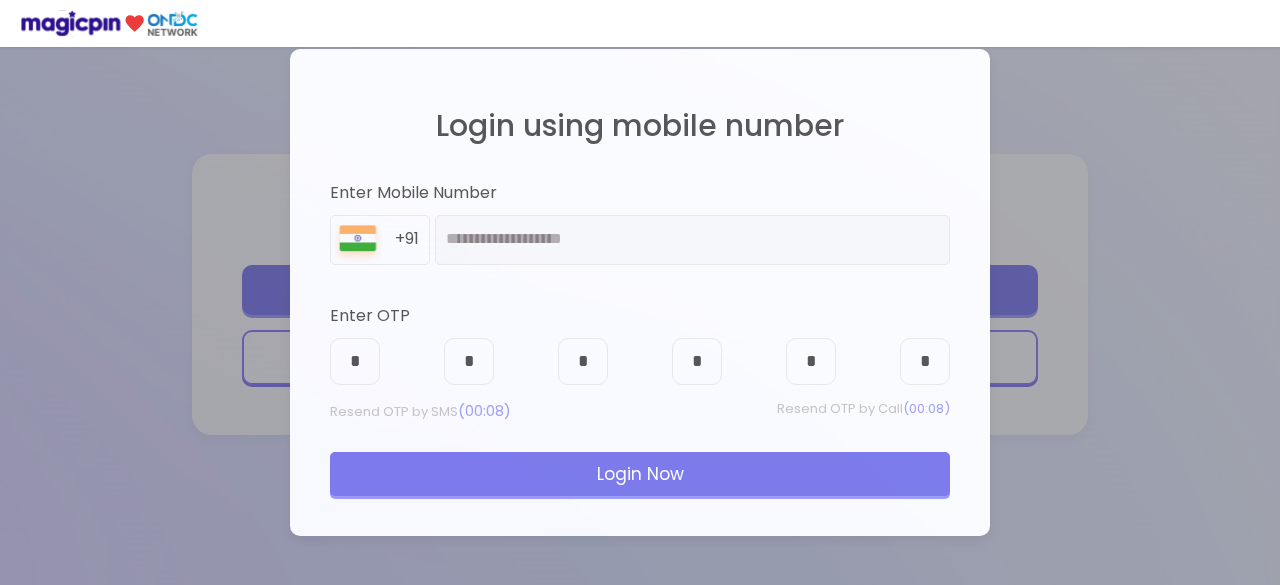 click on "Login Now" at bounding box center [640, 474] 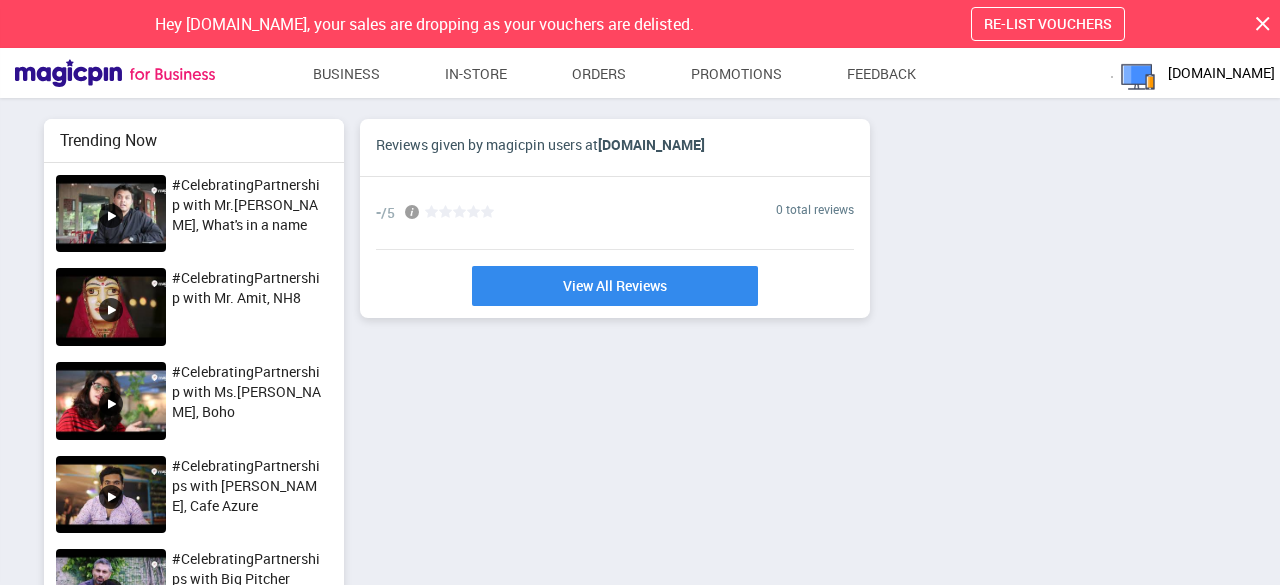 scroll, scrollTop: 1, scrollLeft: 1, axis: both 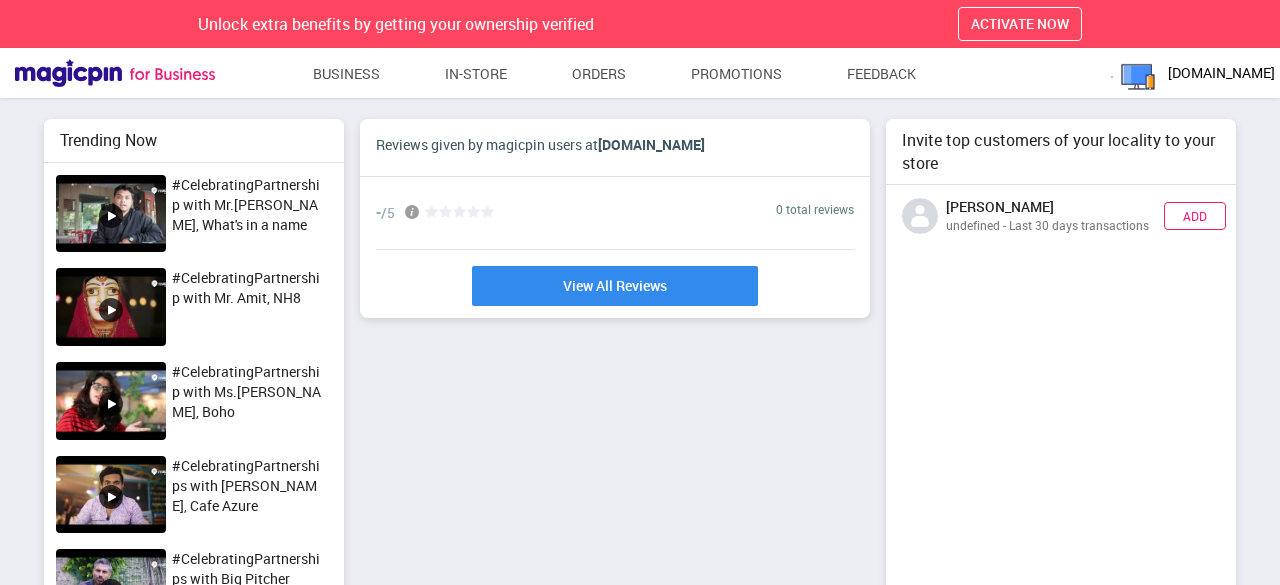 click on "[DOMAIN_NAME]" at bounding box center (1221, 73) 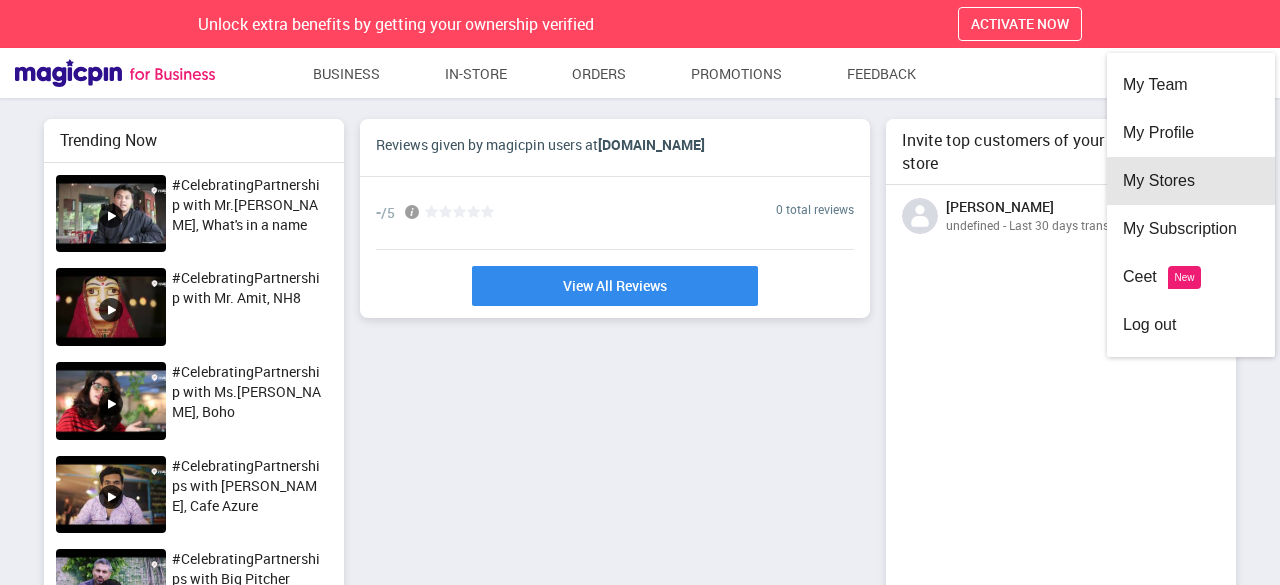 click on "My Stores" at bounding box center (1191, 181) 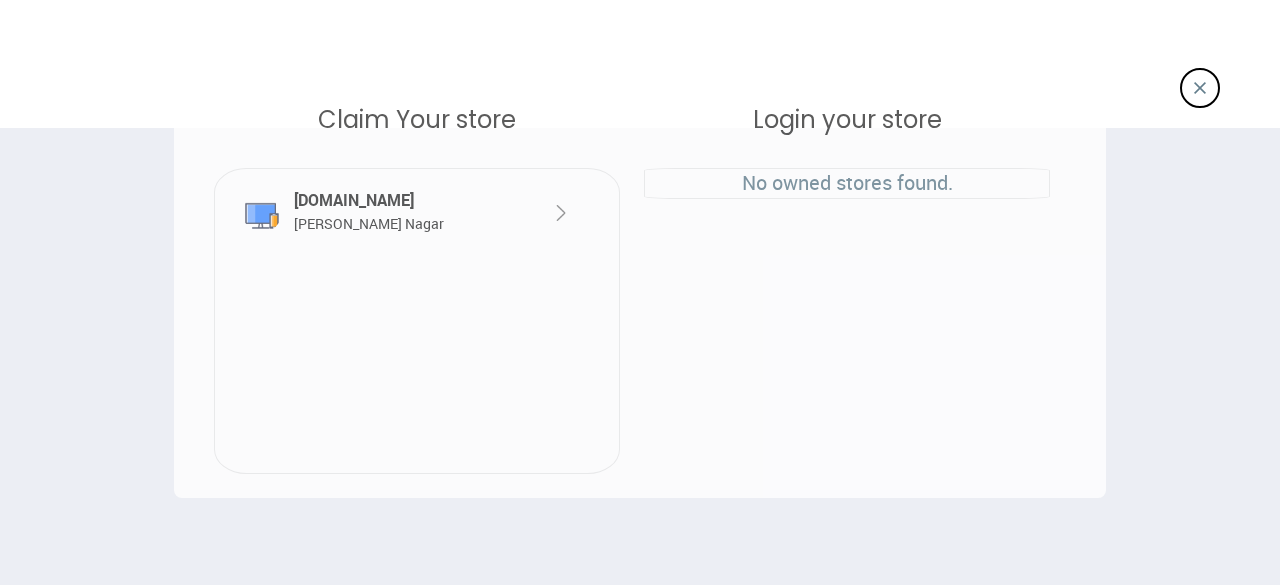 click at bounding box center (561, 213) 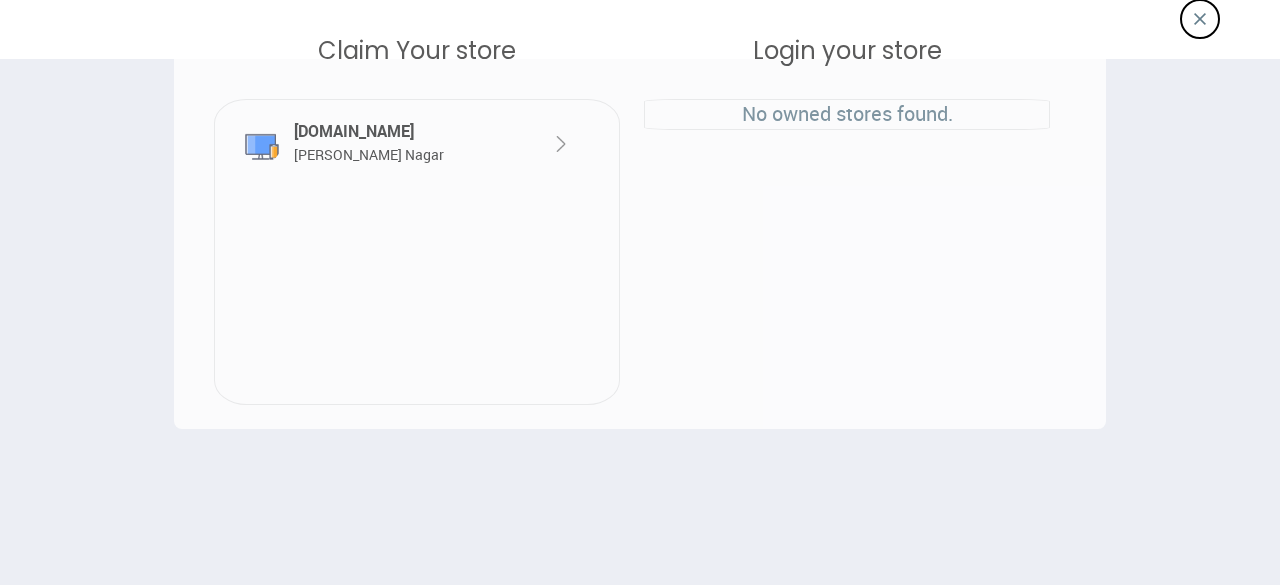 scroll, scrollTop: 100, scrollLeft: 0, axis: vertical 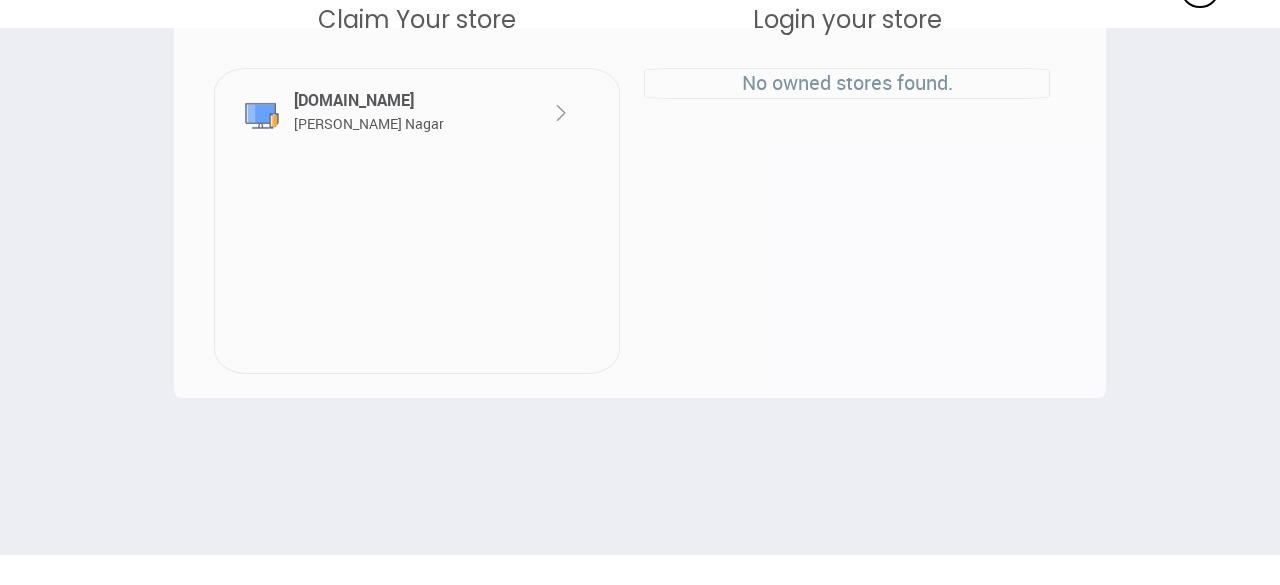 click at bounding box center [561, 113] 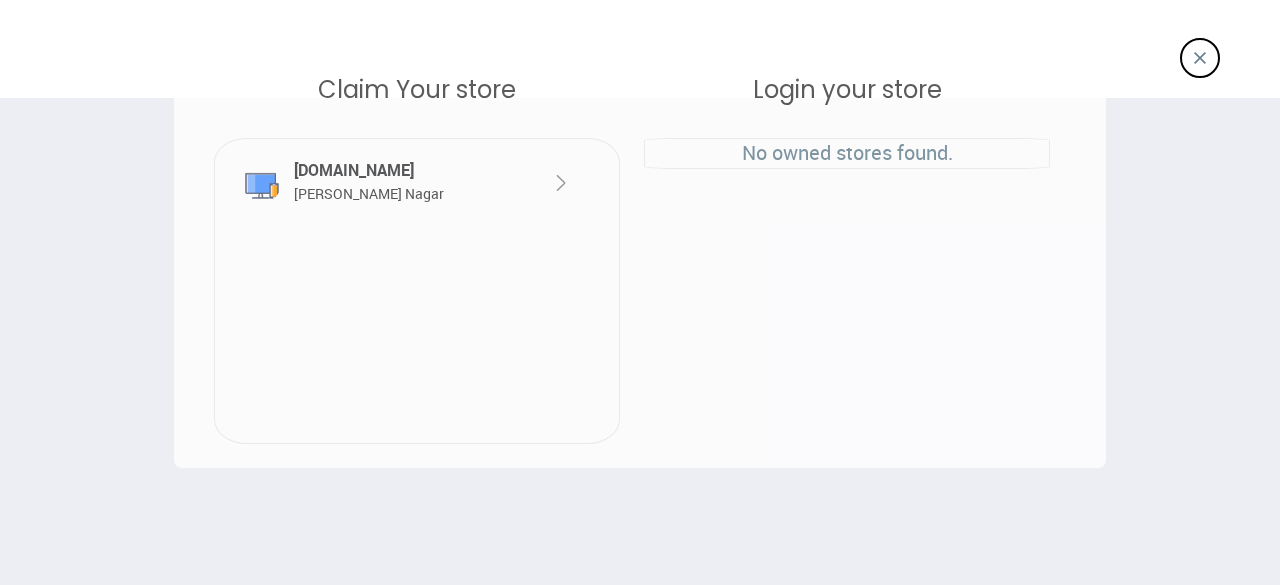 scroll, scrollTop: 0, scrollLeft: 0, axis: both 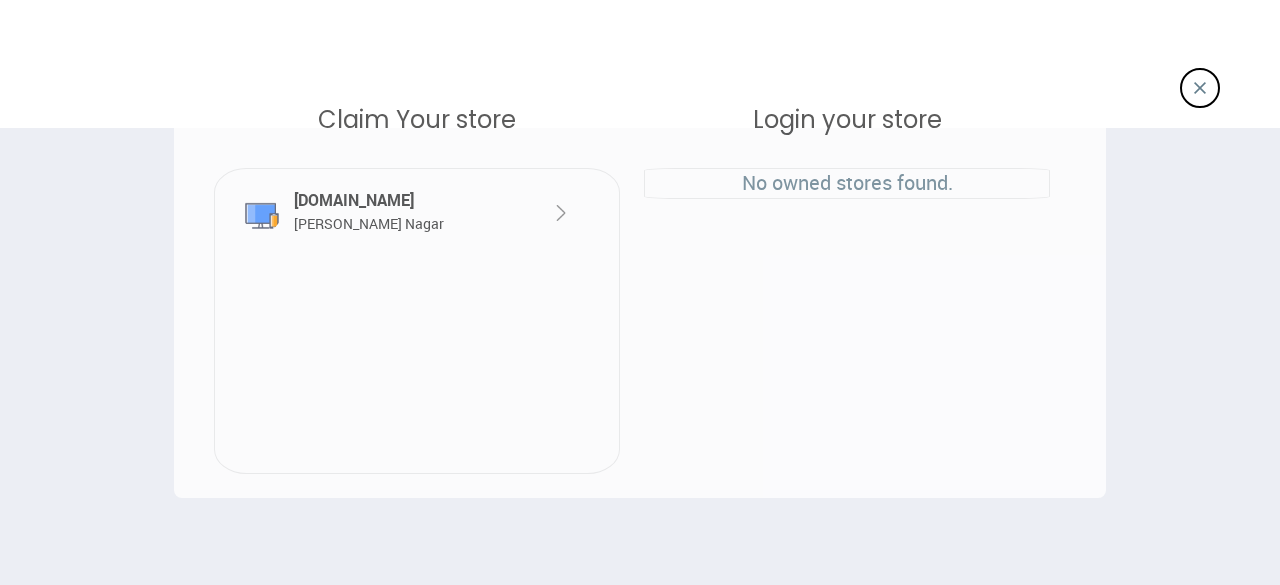 click on "Claim Your store" at bounding box center (417, 120) 